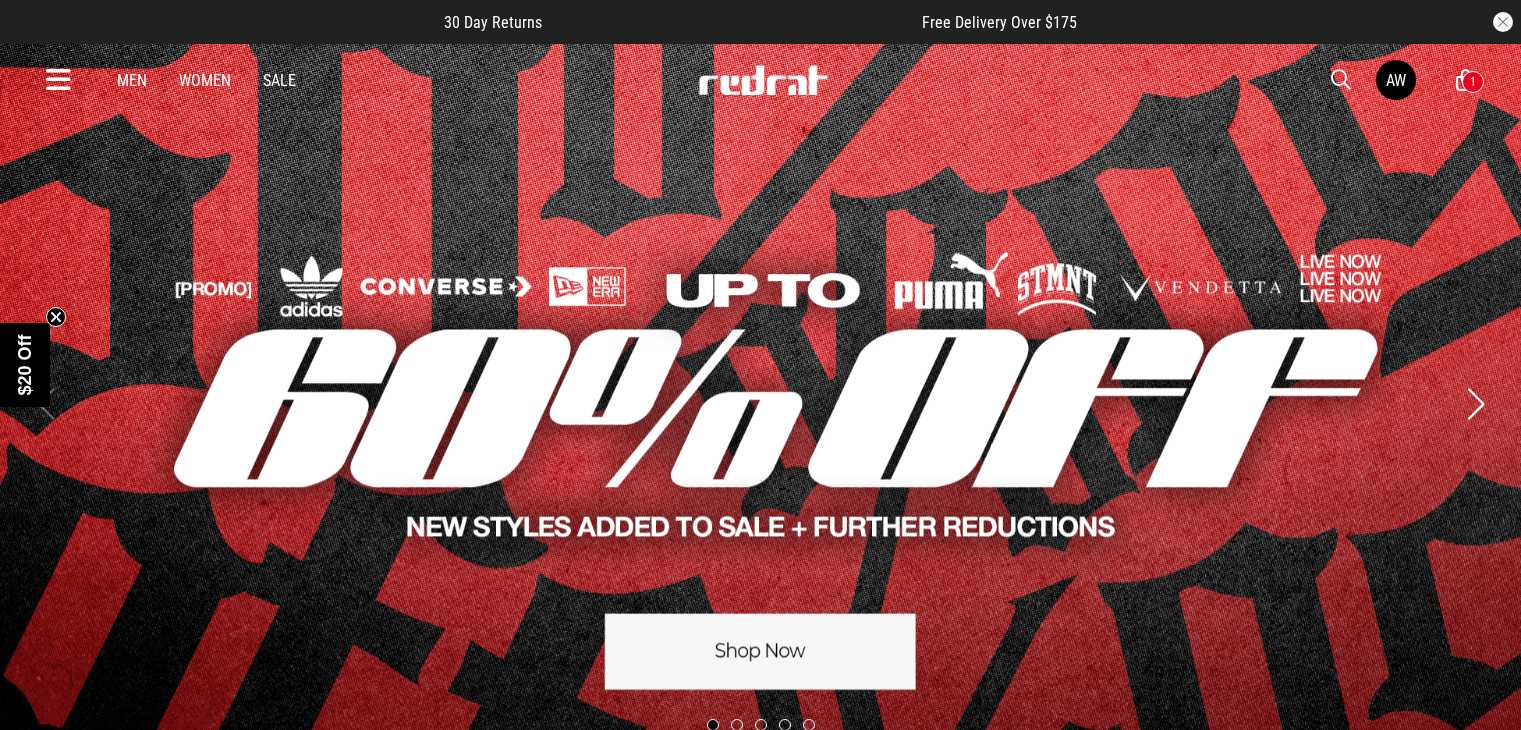 scroll, scrollTop: 0, scrollLeft: 0, axis: both 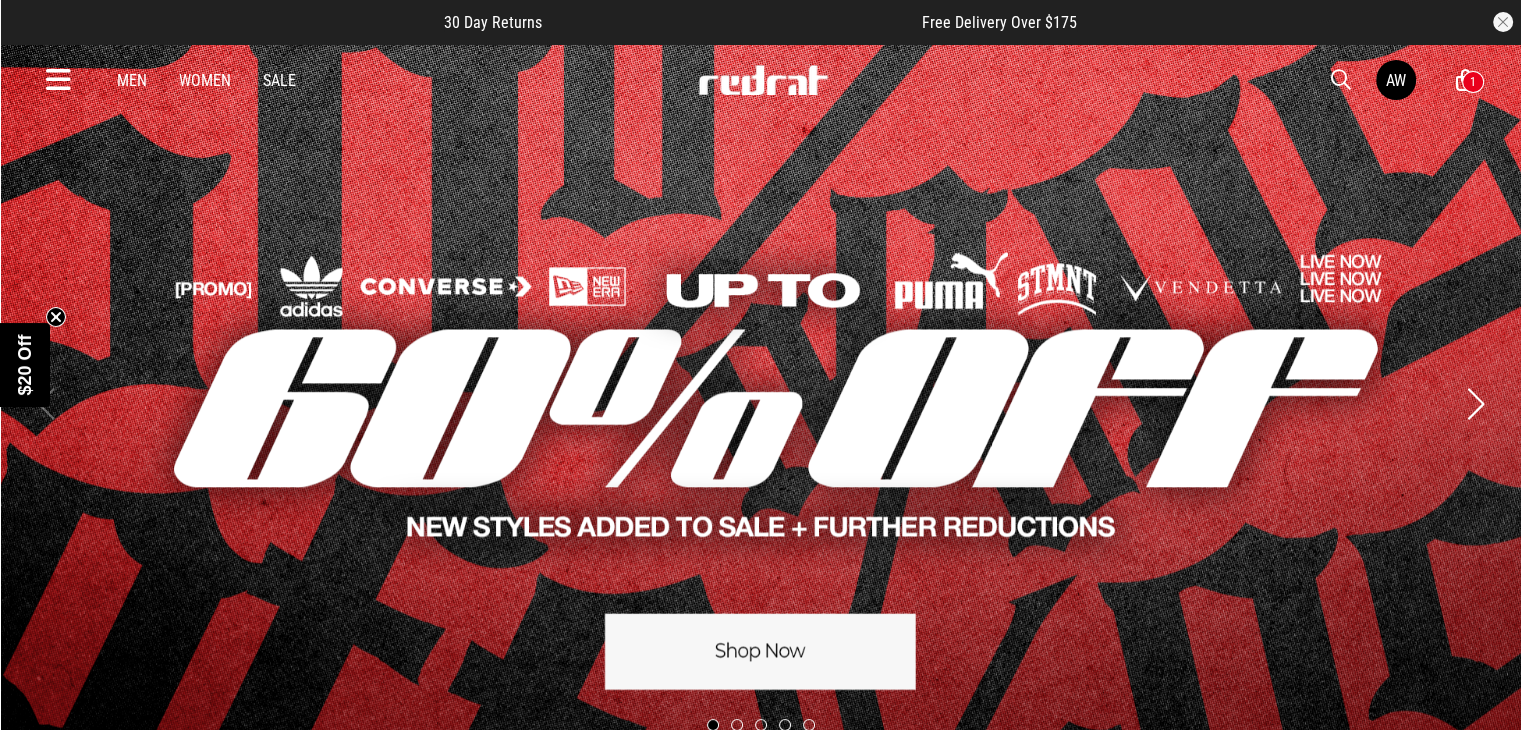 drag, startPoint x: 214, startPoint y: 74, endPoint x: 203, endPoint y: 77, distance: 11.401754 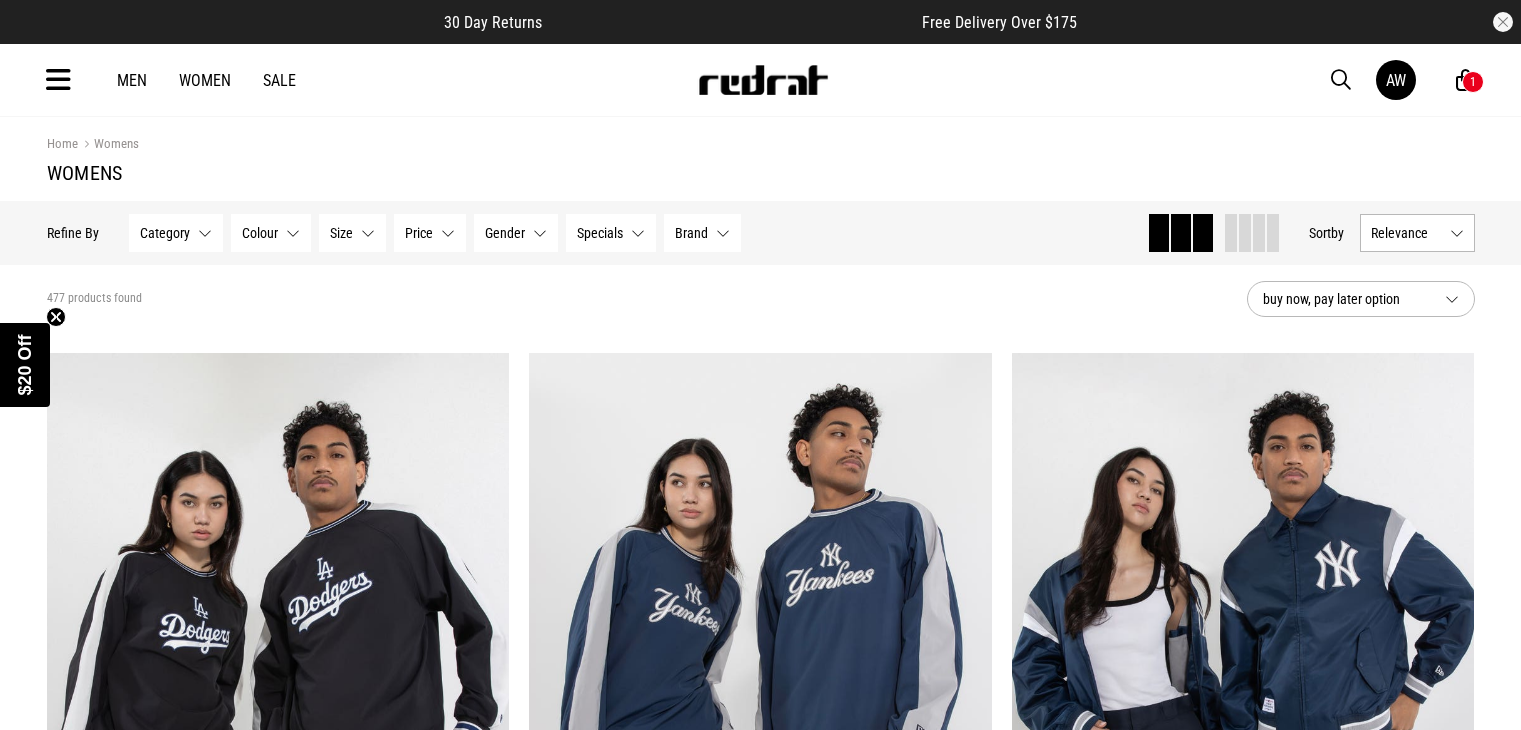 scroll, scrollTop: 0, scrollLeft: 0, axis: both 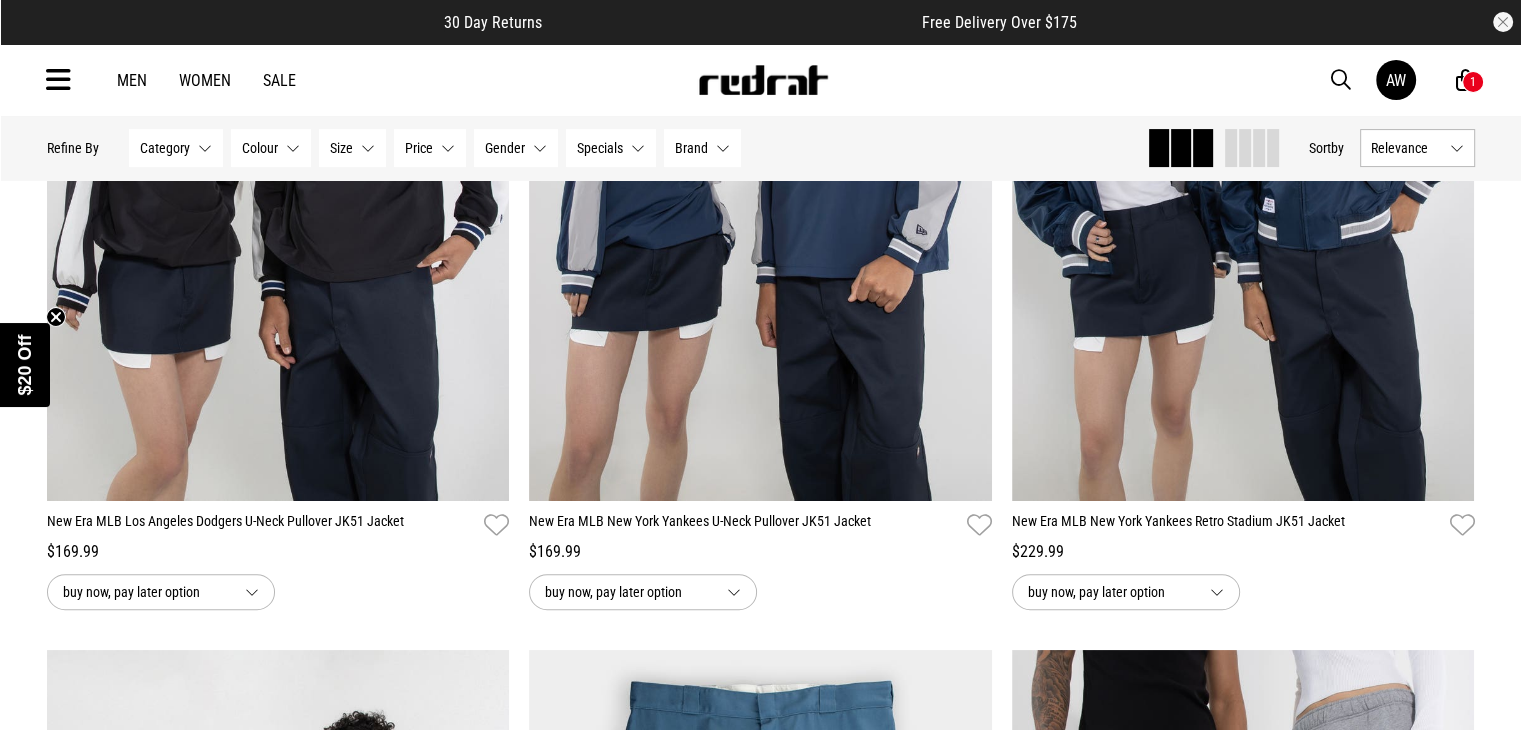 click on "Men   Women   Sale" at bounding box center [206, 80] 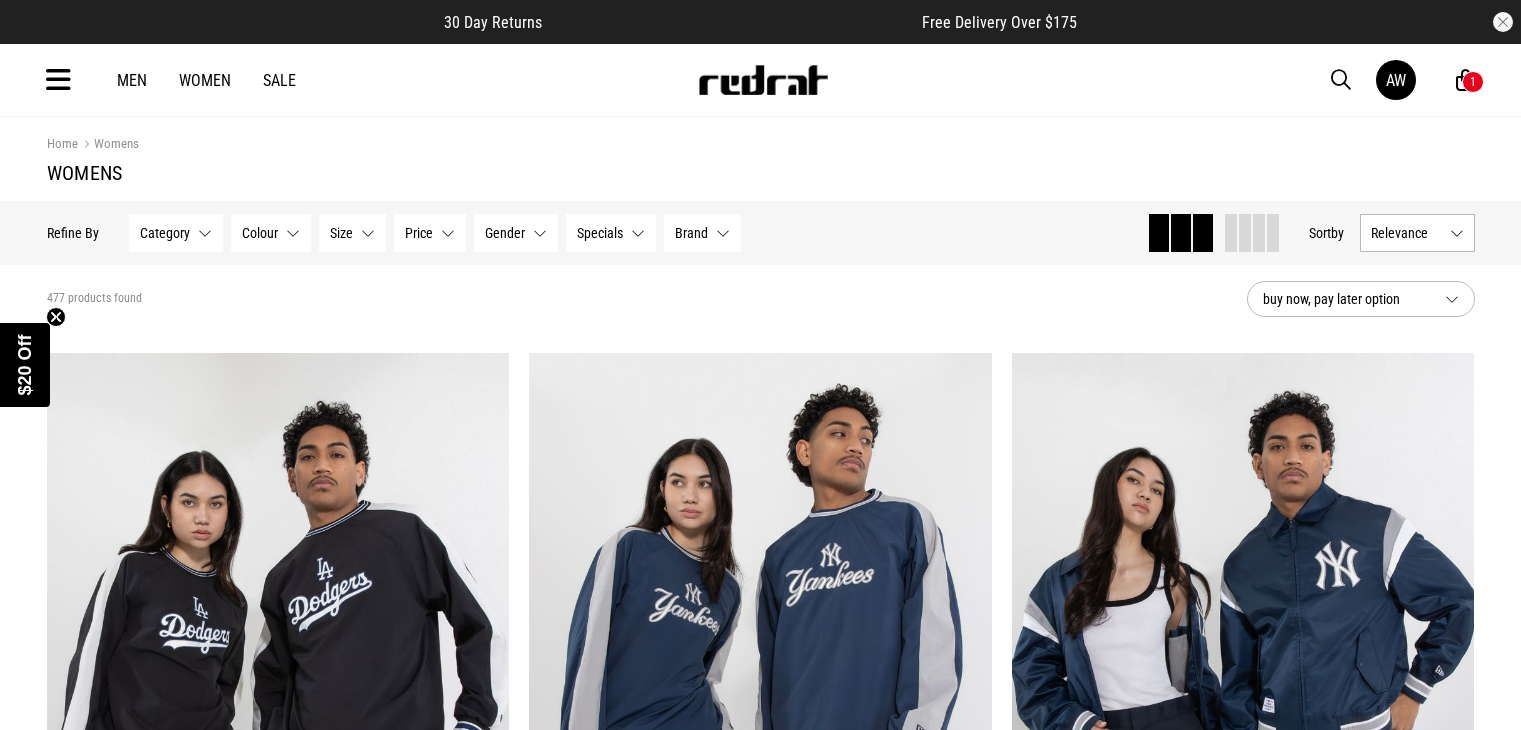 scroll, scrollTop: 0, scrollLeft: 0, axis: both 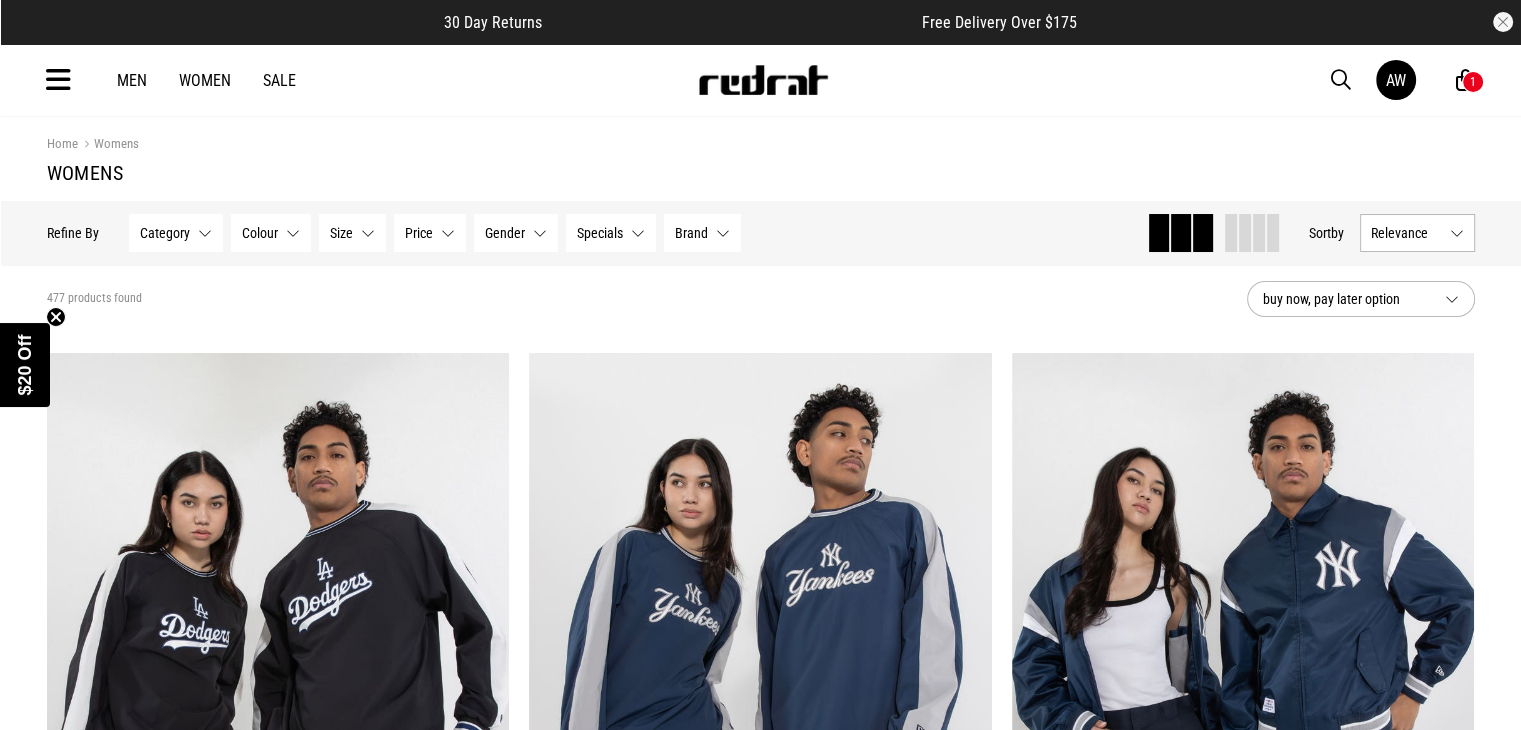 click at bounding box center (58, 80) 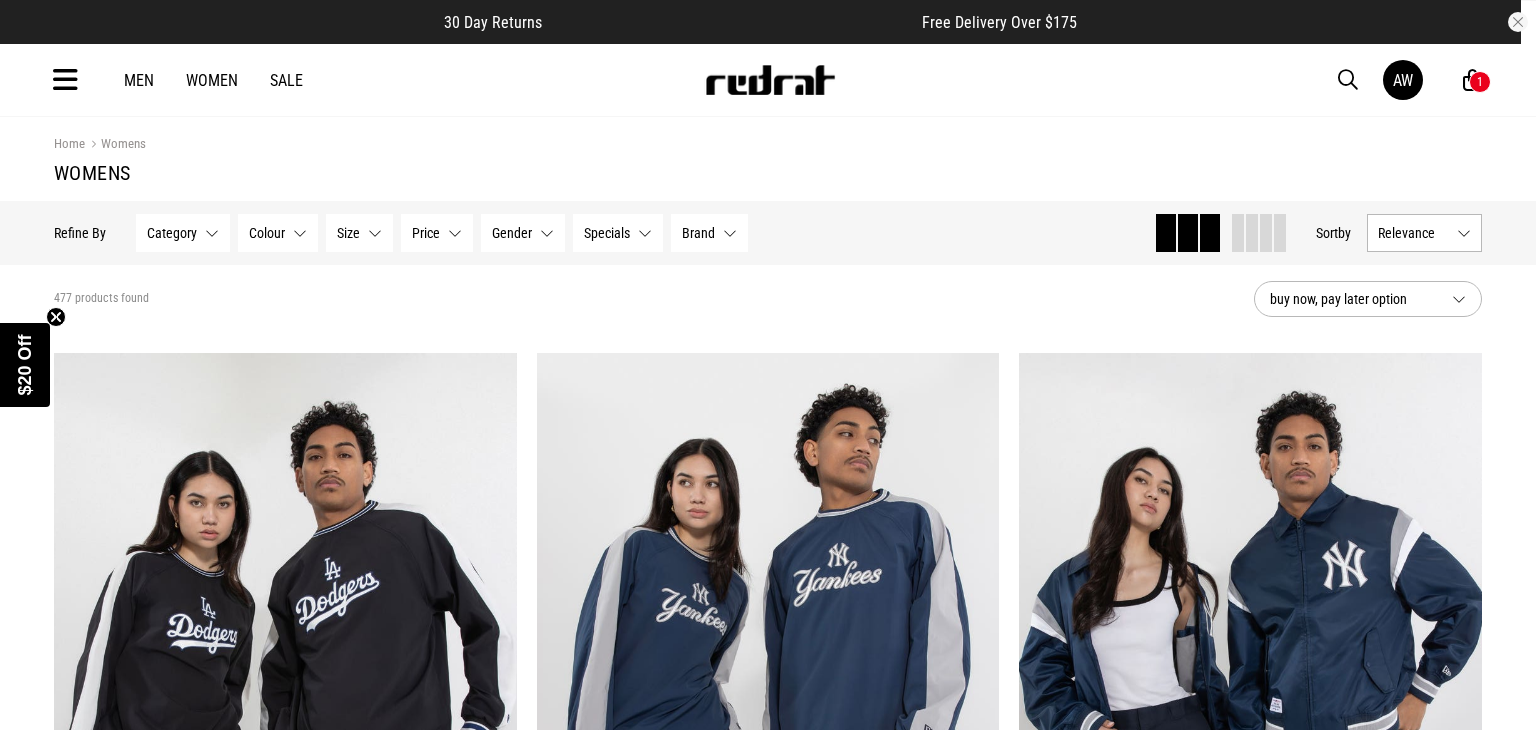 scroll, scrollTop: 0, scrollLeft: 0, axis: both 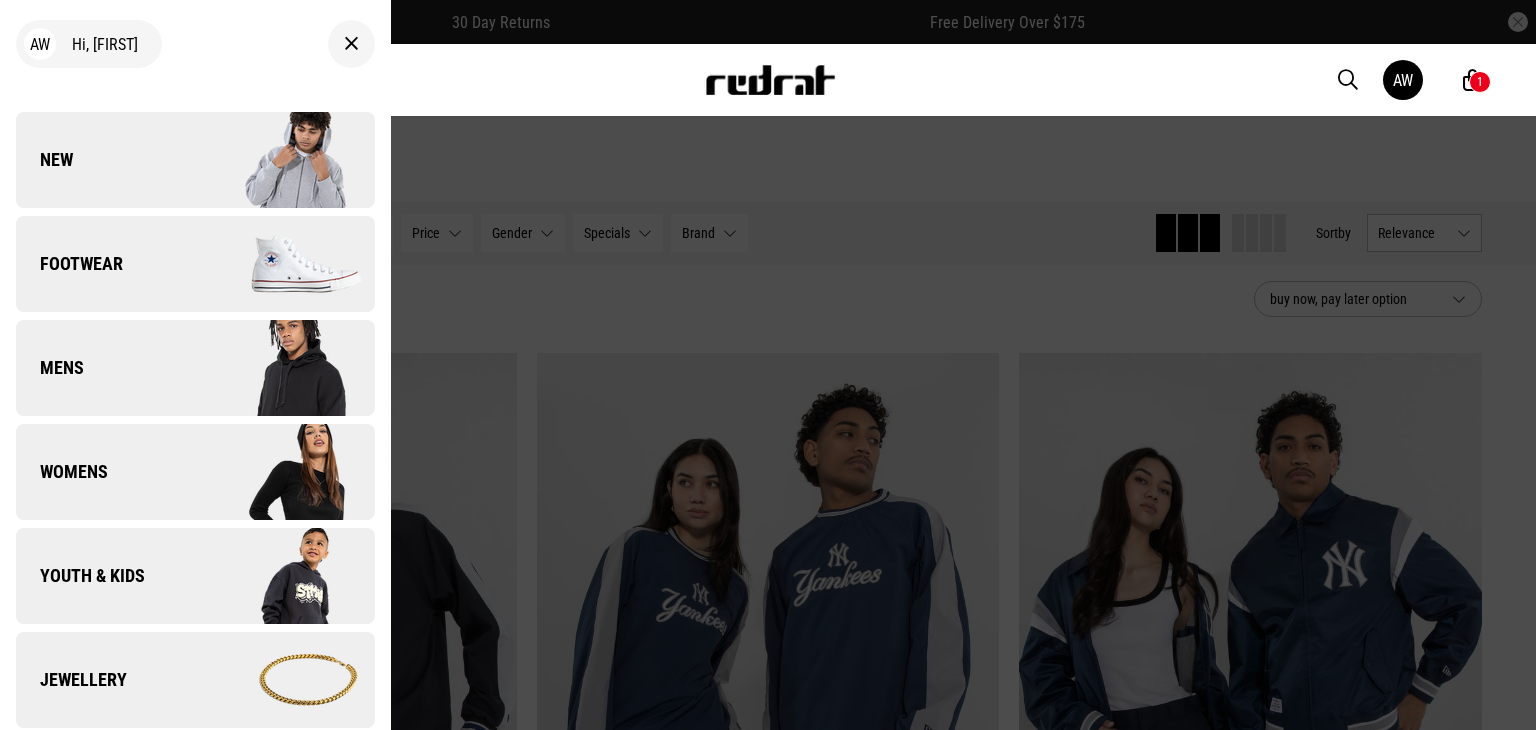 click at bounding box center [284, 472] 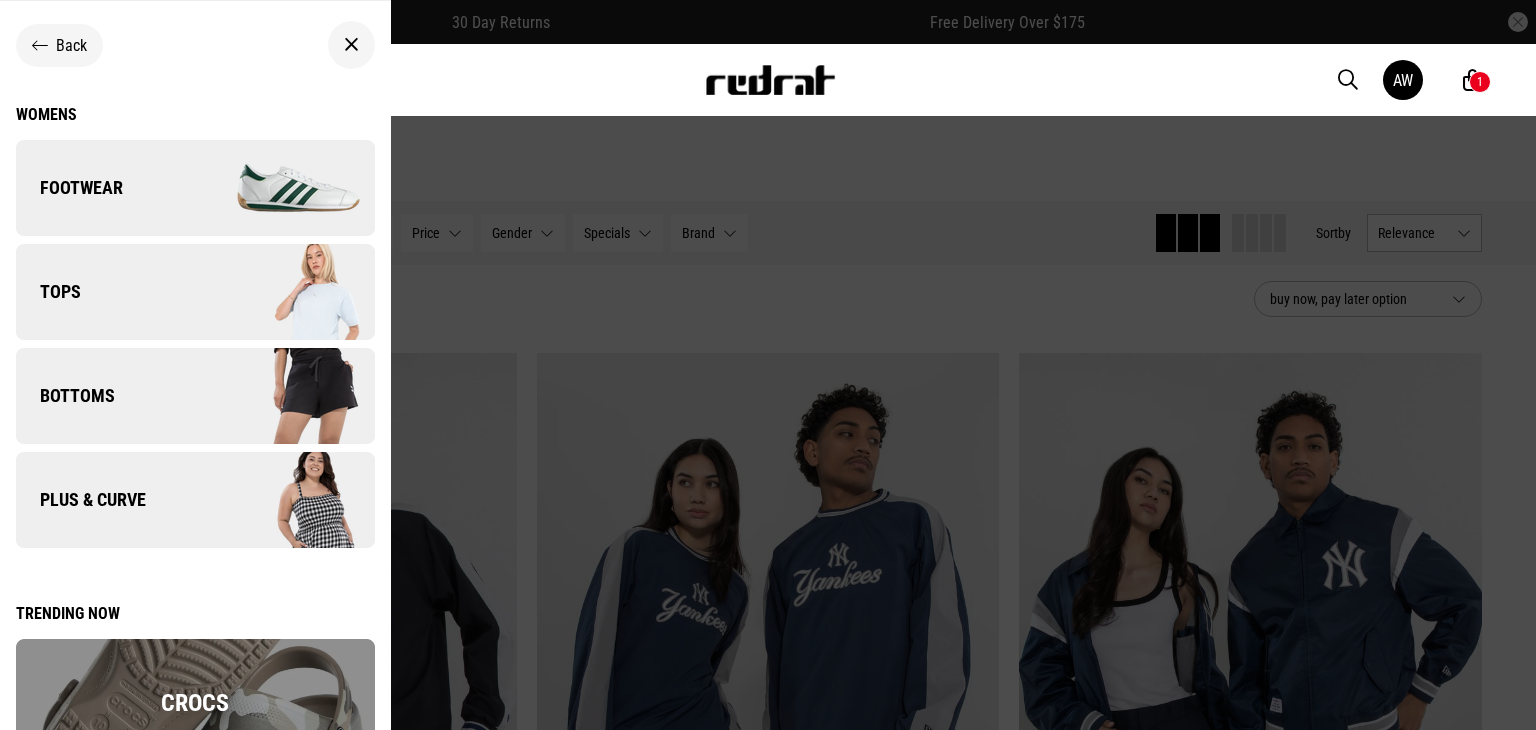 click on "Footwear" at bounding box center [195, 188] 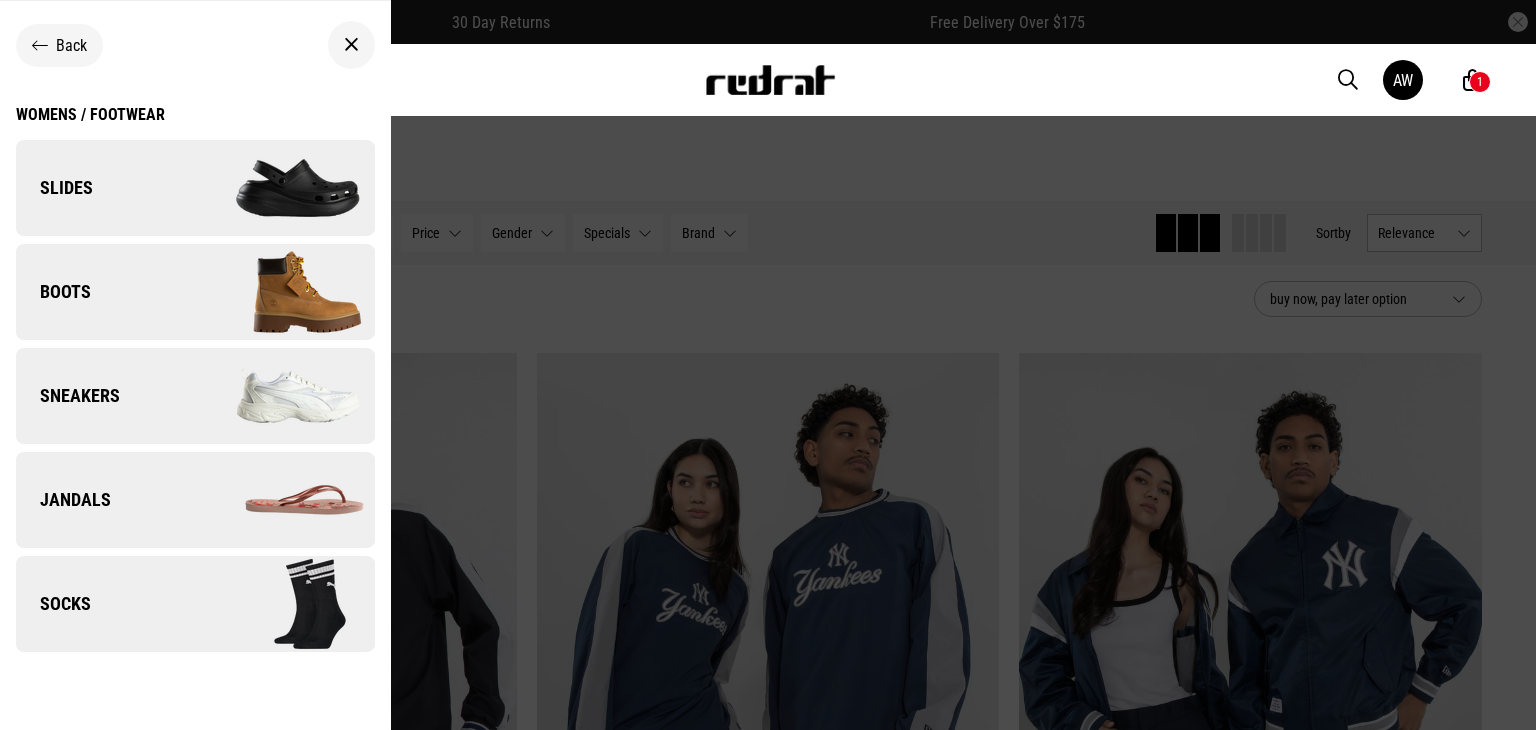 click on "Back
Womens / Footwear																   Slides     Boots     Sneakers     Jandals     Socks" at bounding box center (195, 374) 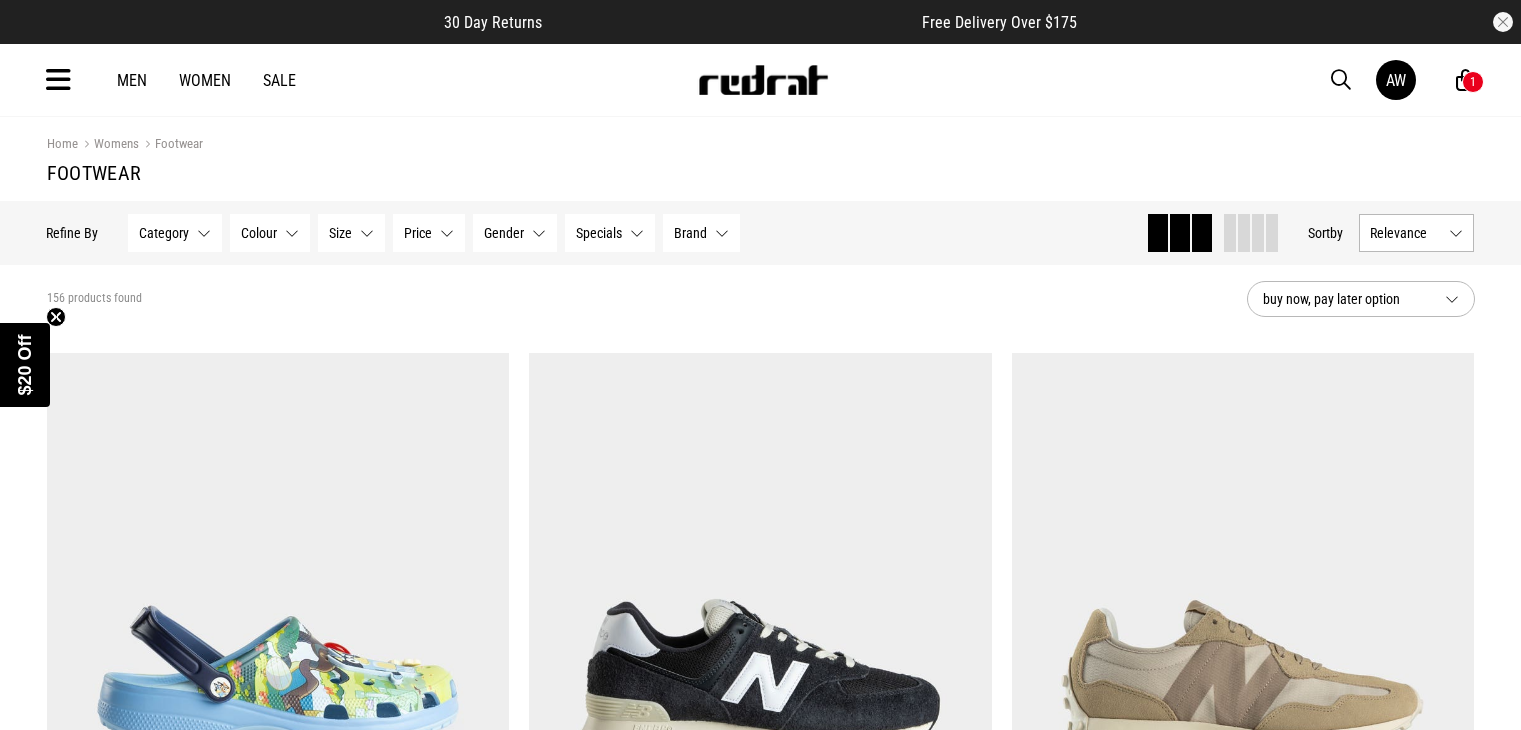 scroll, scrollTop: 0, scrollLeft: 0, axis: both 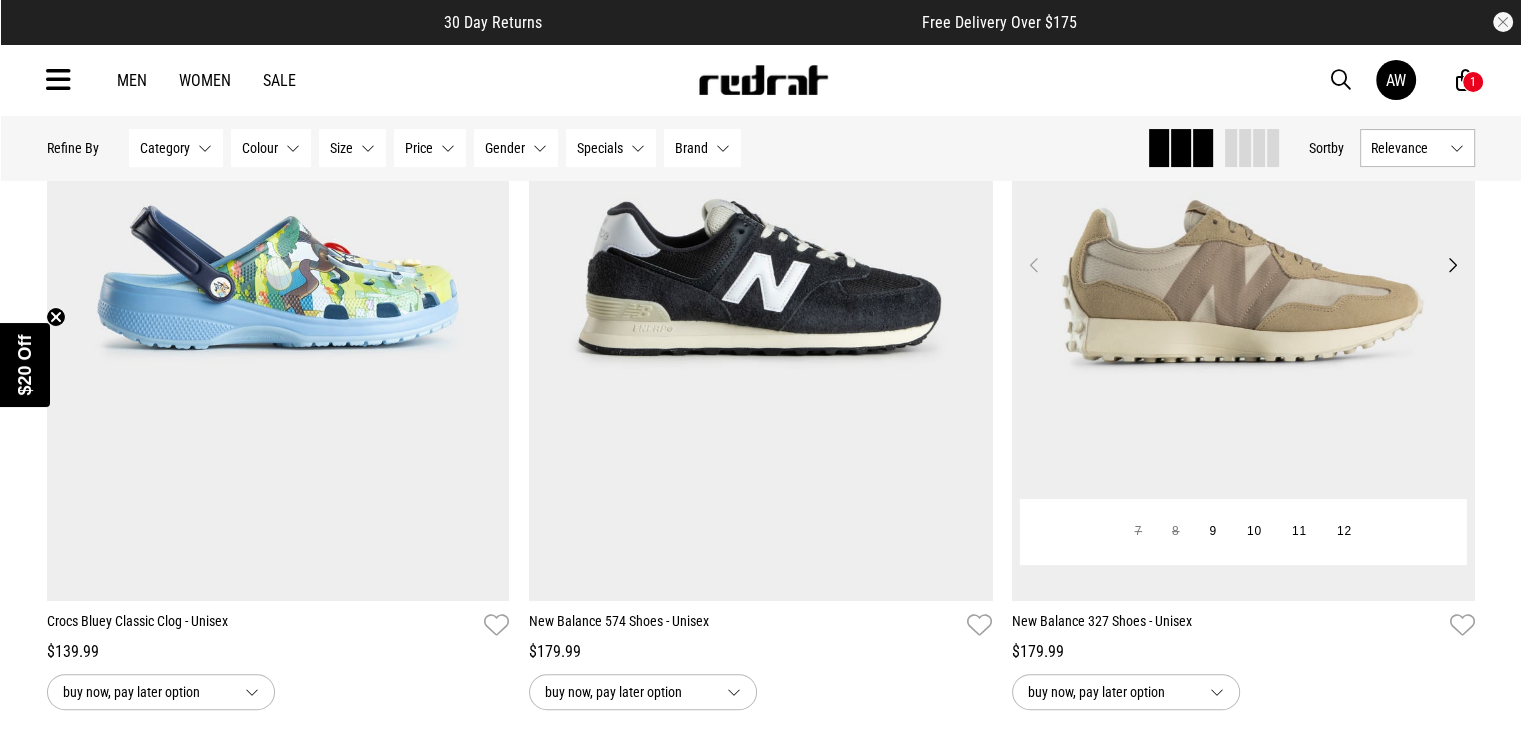 click on "Next" at bounding box center [1451, 265] 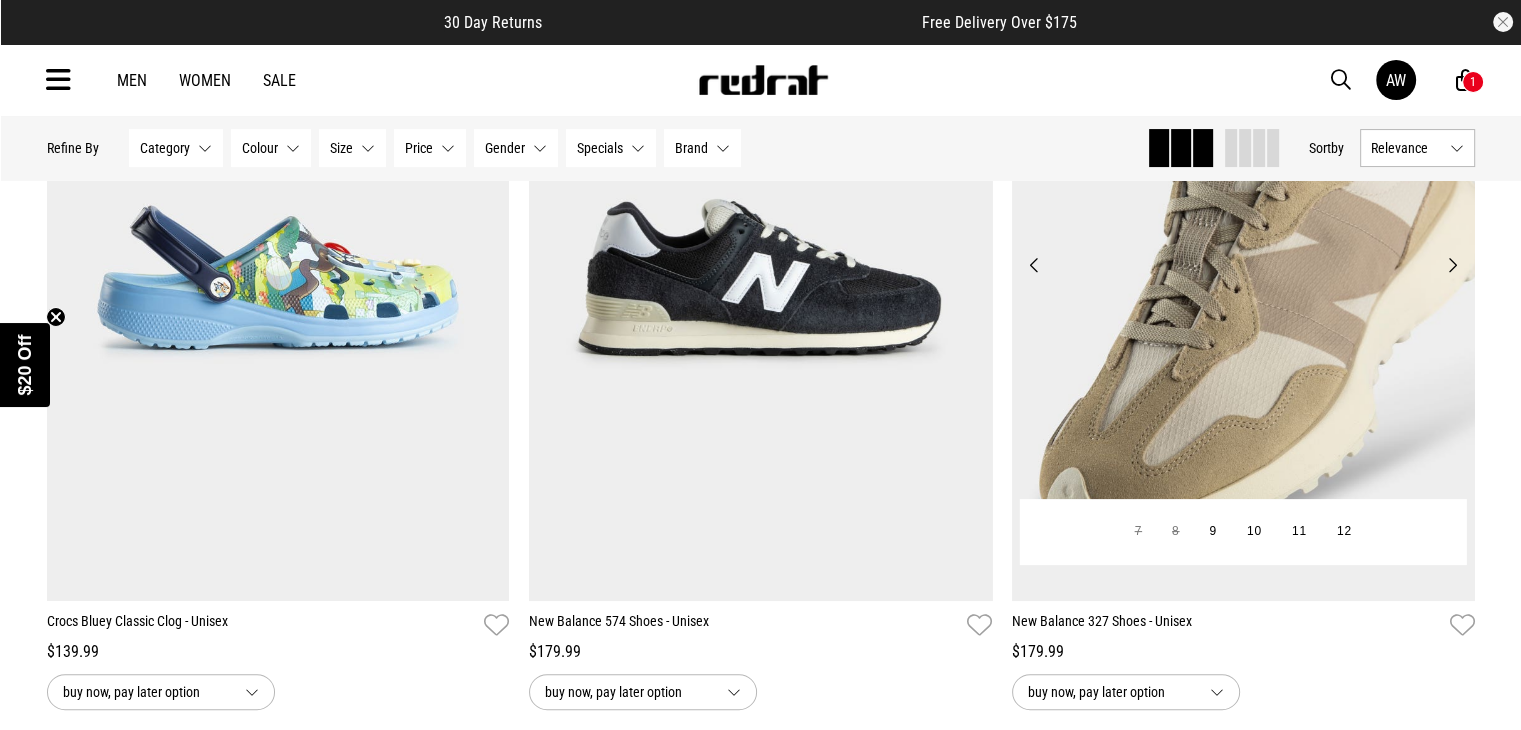 click on "Next" at bounding box center [1451, 265] 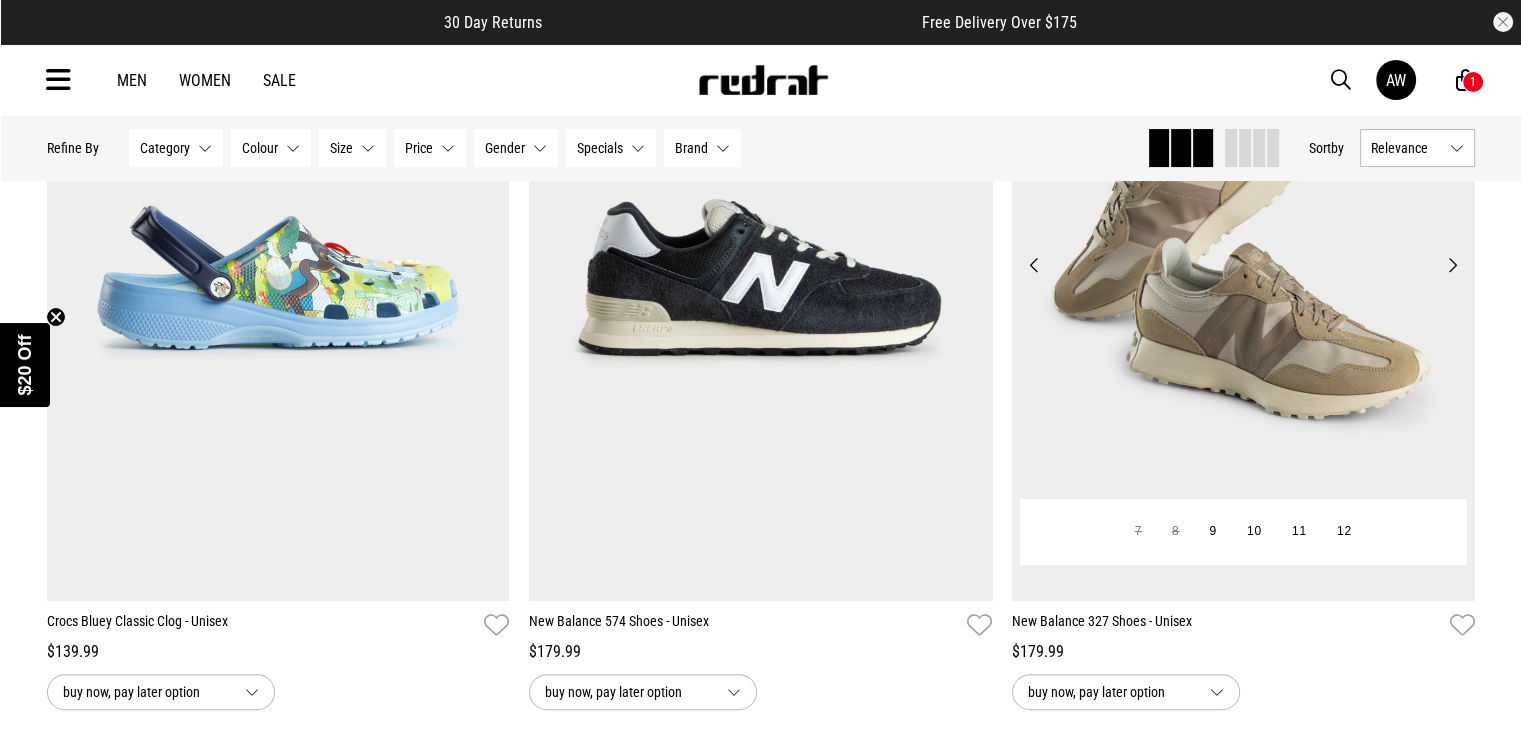 click on "Next" at bounding box center [1451, 265] 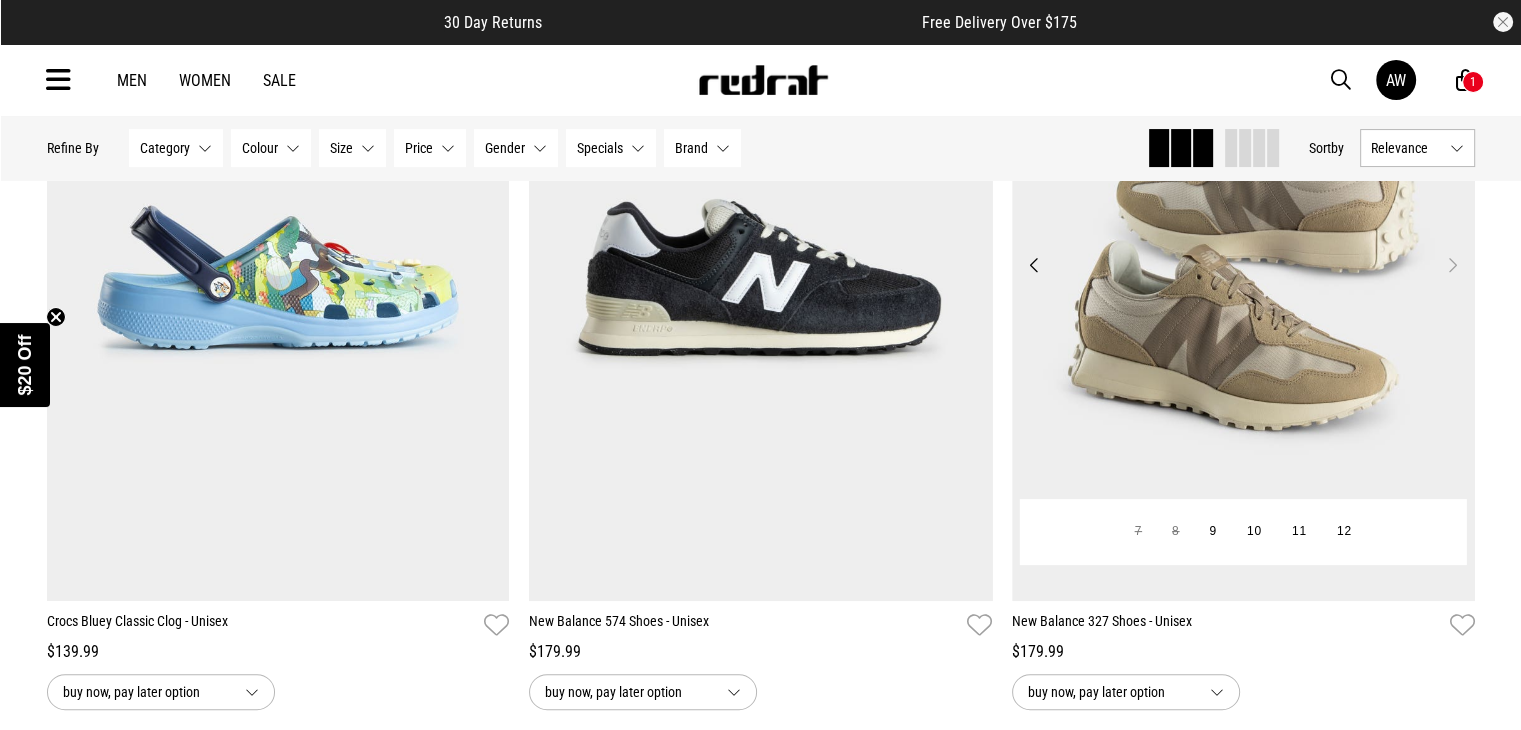 click on "Next" at bounding box center (1451, 265) 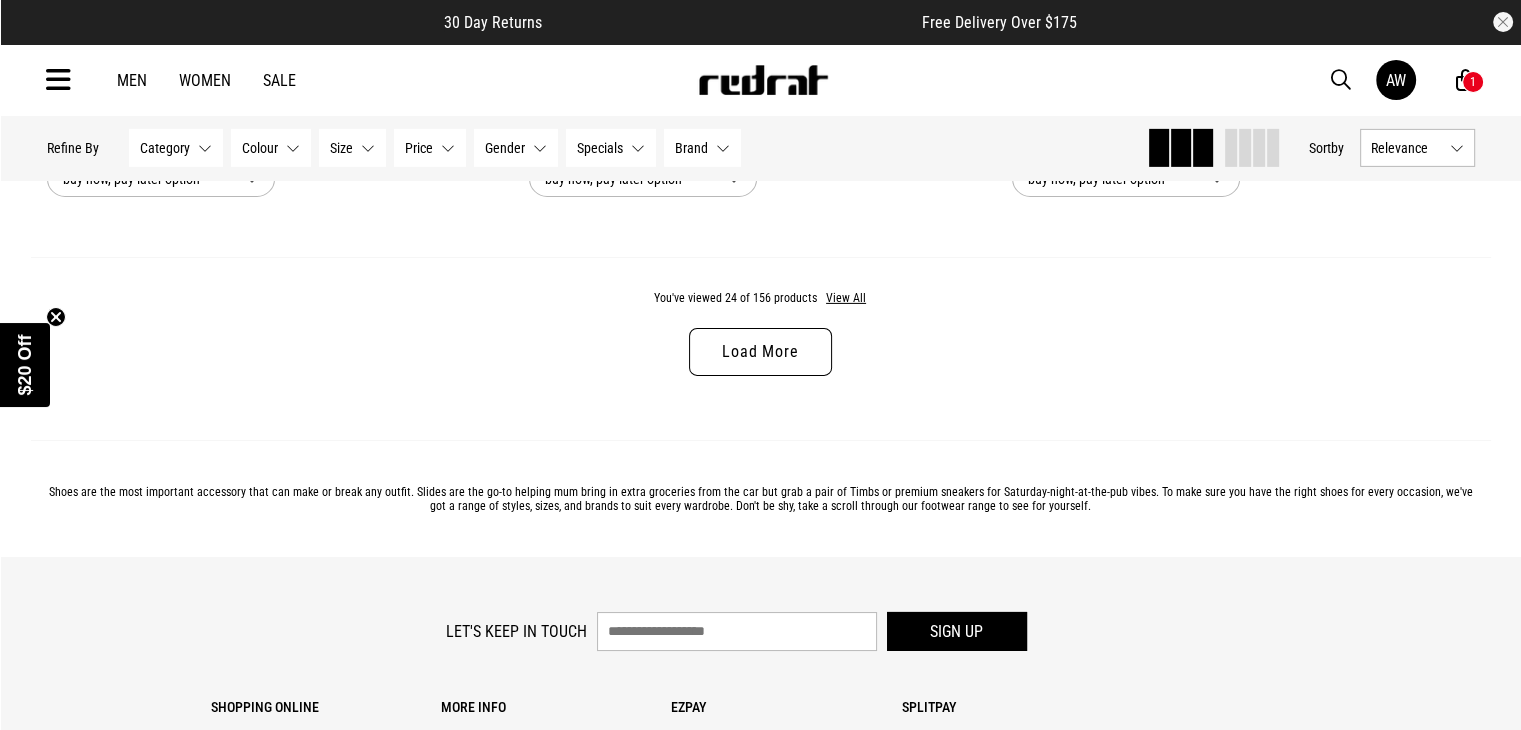 scroll, scrollTop: 6500, scrollLeft: 0, axis: vertical 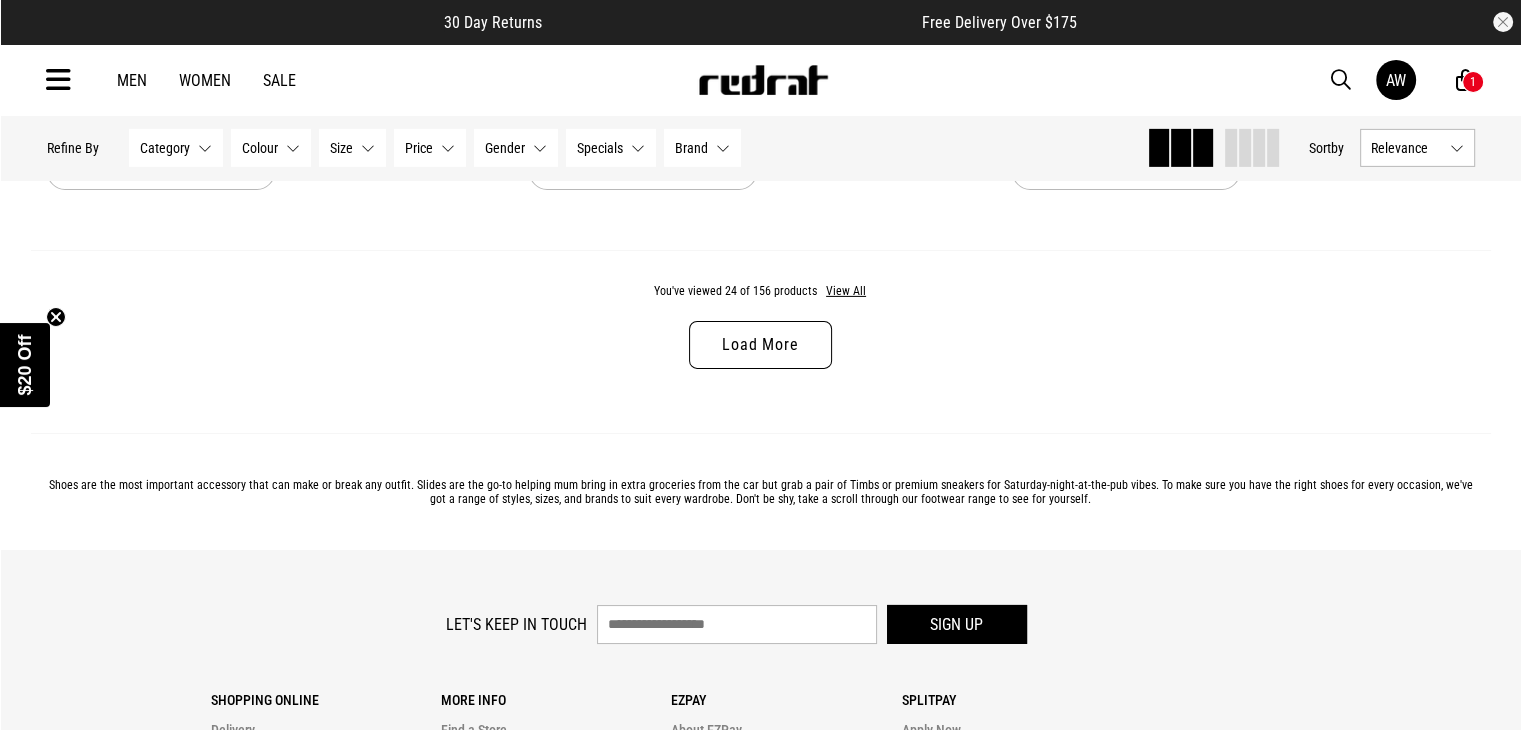click on "Load More" at bounding box center (760, 345) 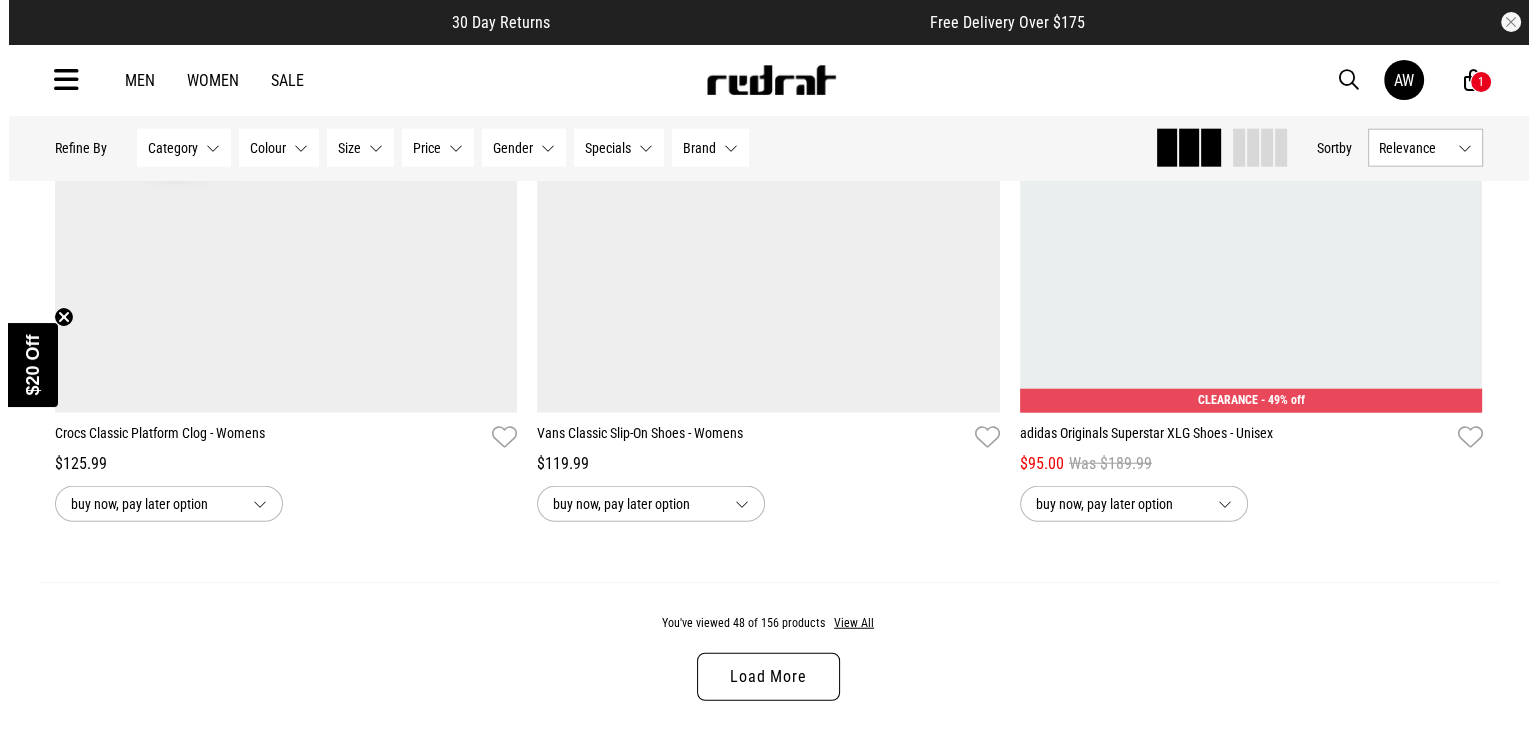 scroll, scrollTop: 12800, scrollLeft: 0, axis: vertical 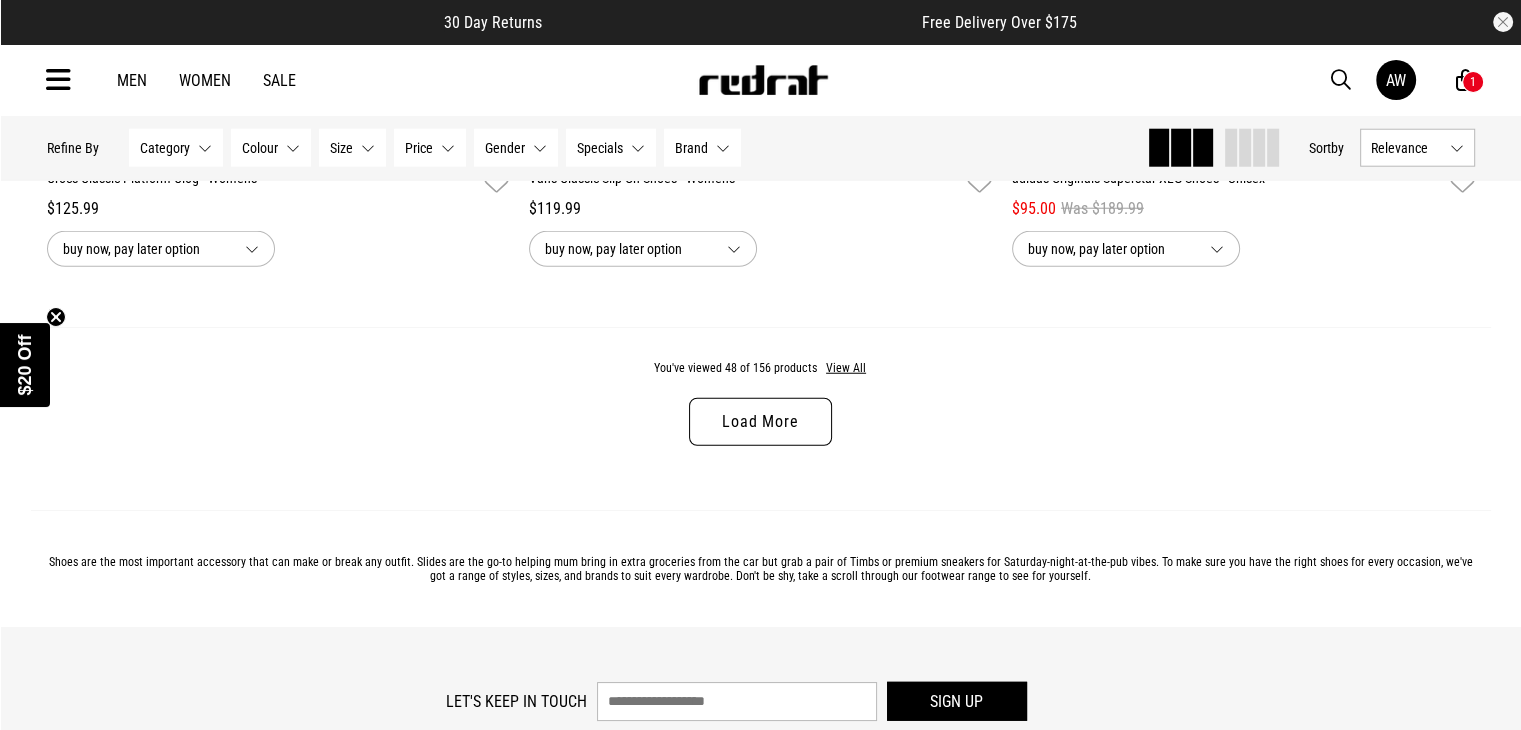 click at bounding box center [58, 80] 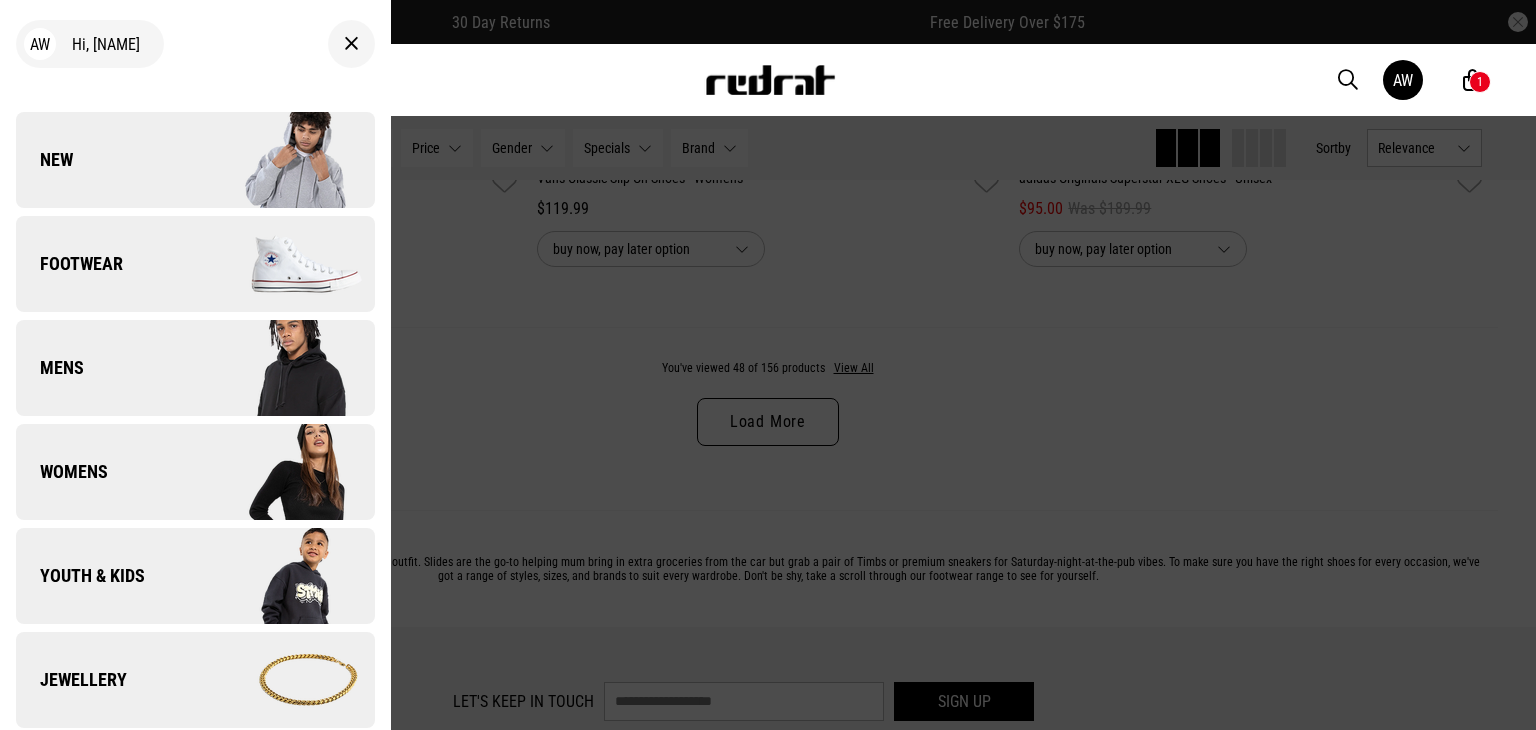 click on "Youth & Kids" at bounding box center [195, 576] 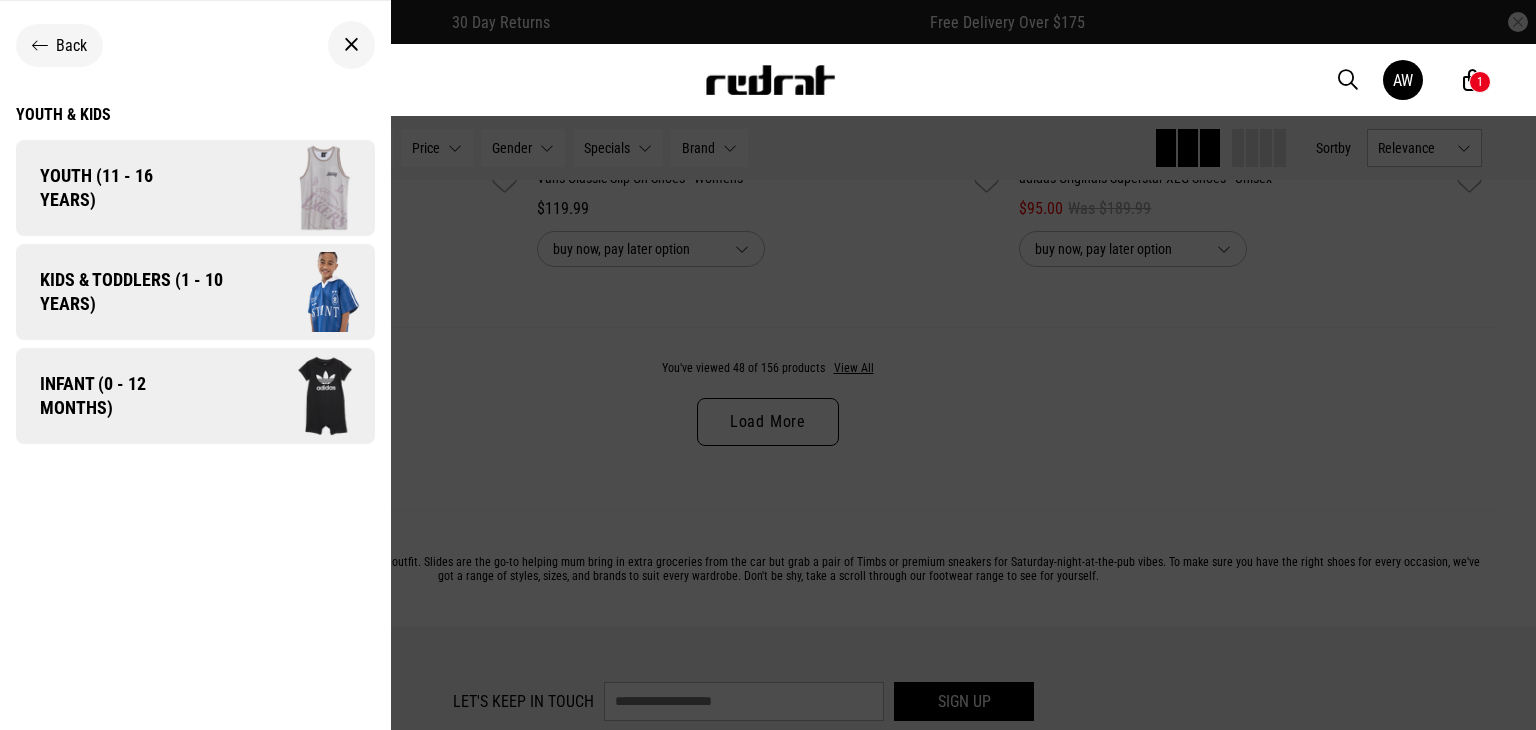 click on "Kids & Toddlers (1 - 10 years)" at bounding box center [124, 292] 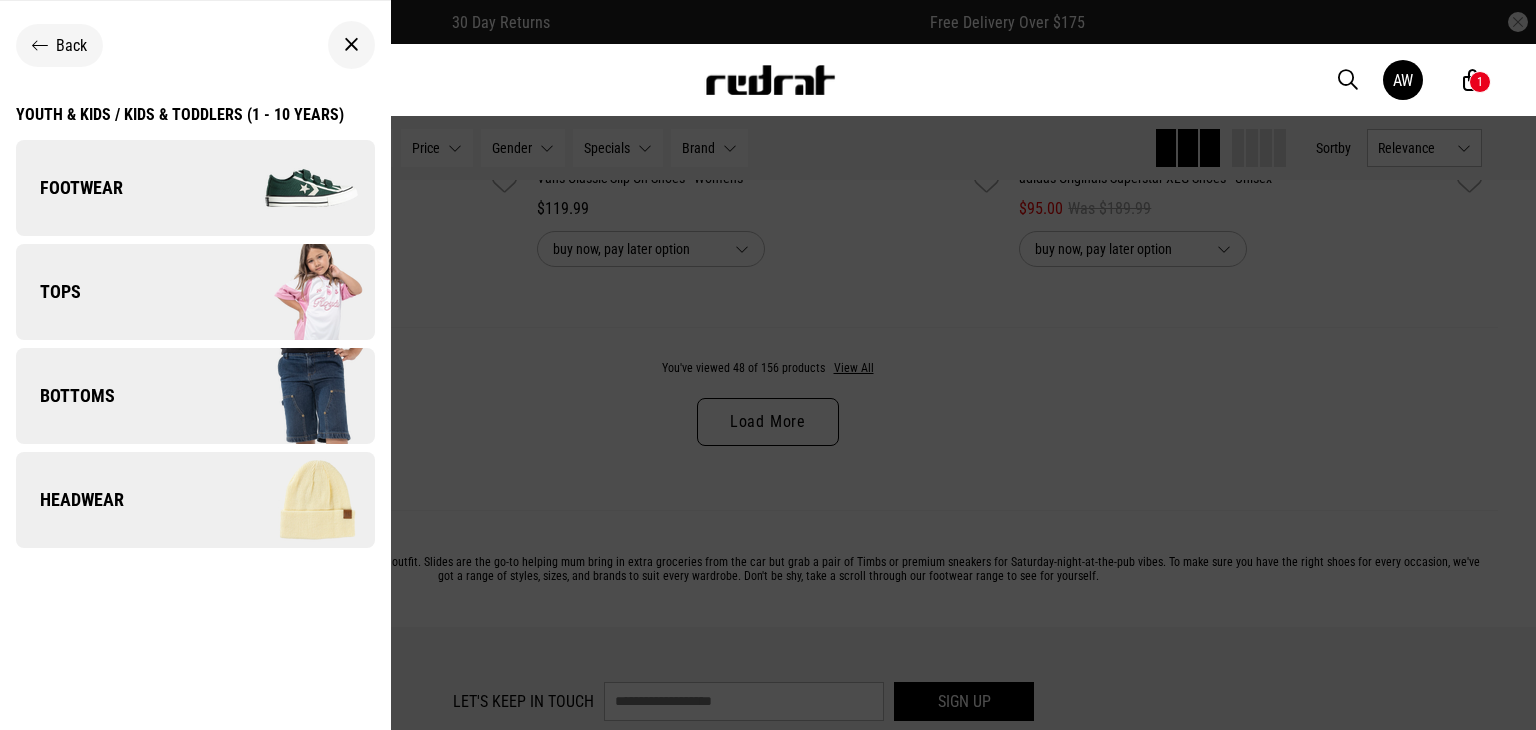 click on "Back" at bounding box center (59, 45) 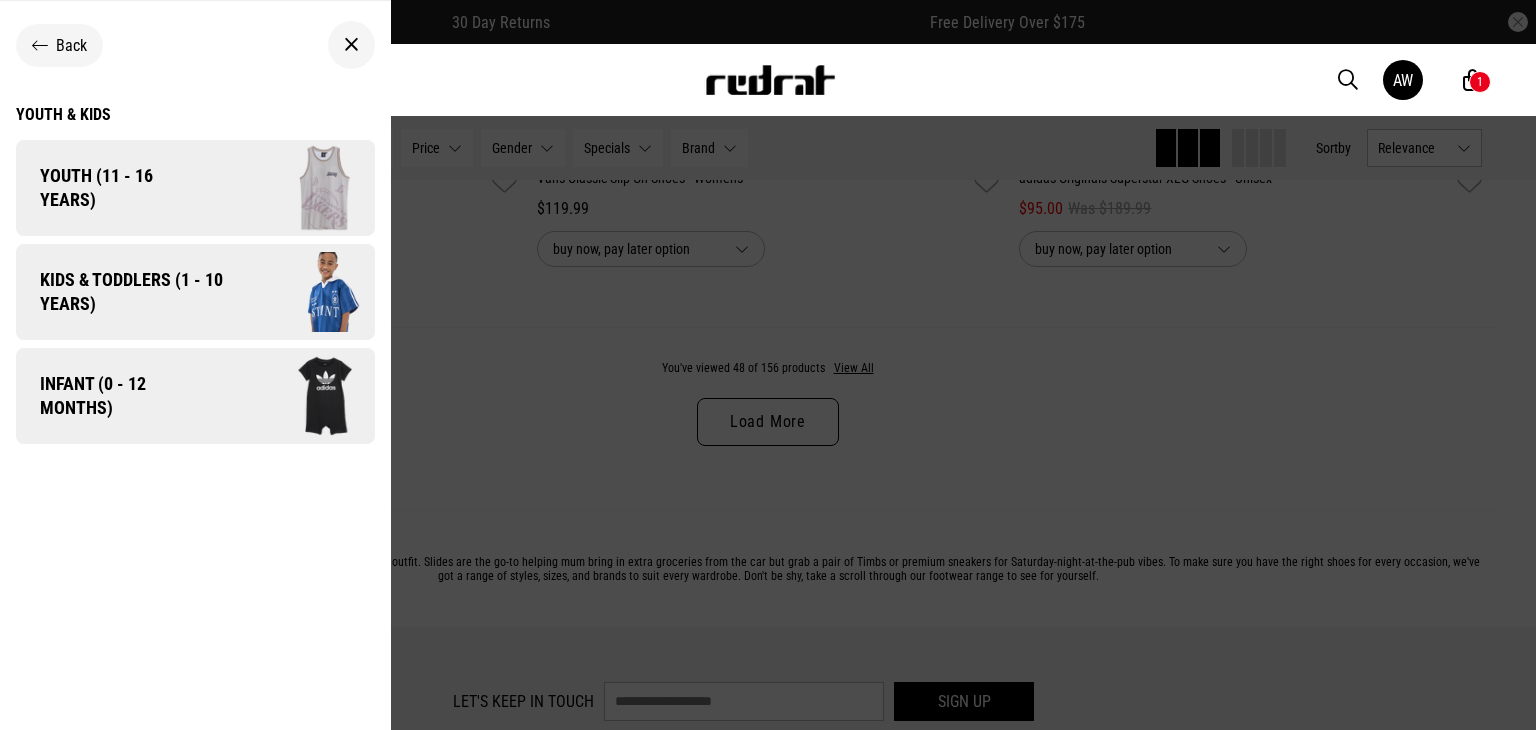 click on "Youth (11 - 16 years)" at bounding box center [110, 188] 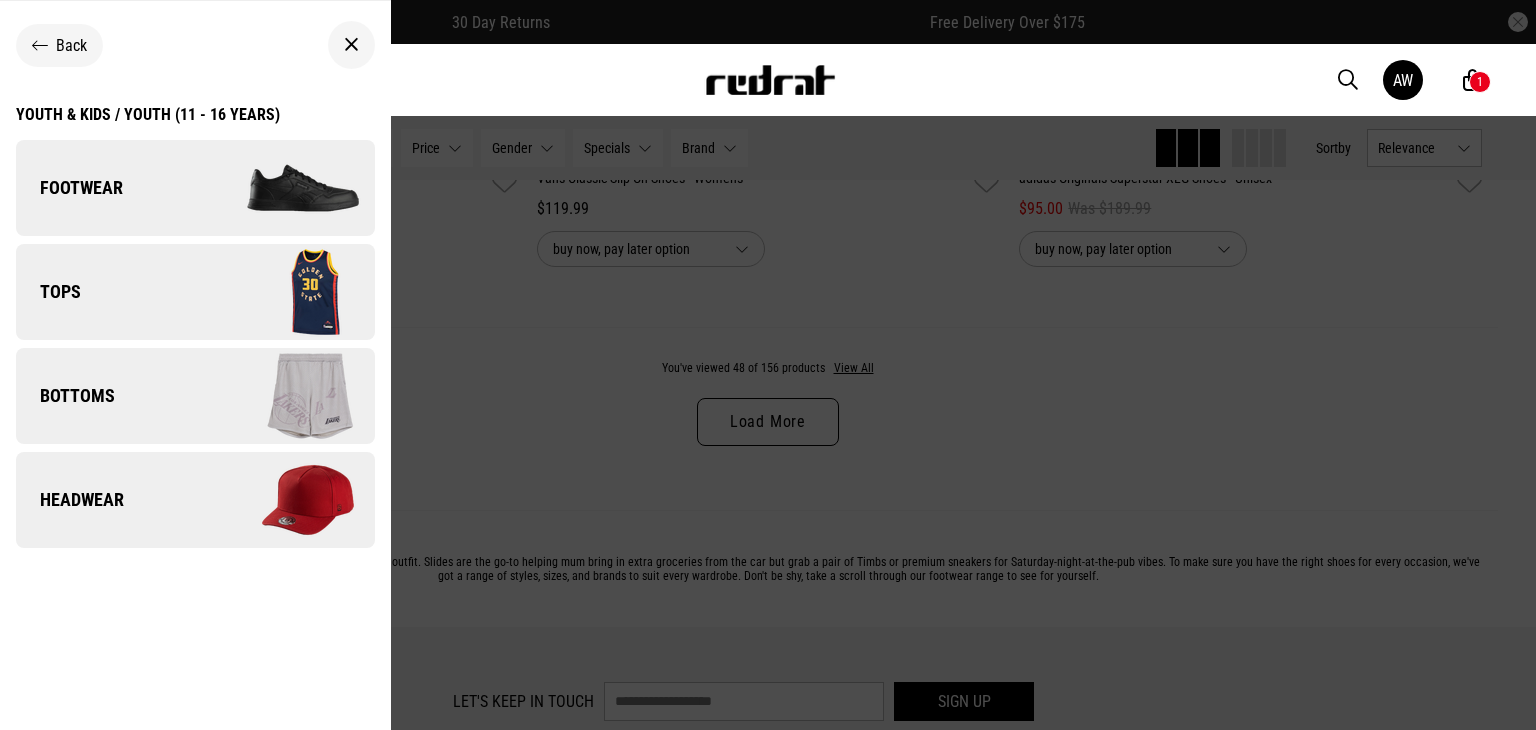 click on "Youth & Kids / Youth (11 - 16 years)" at bounding box center (148, 114) 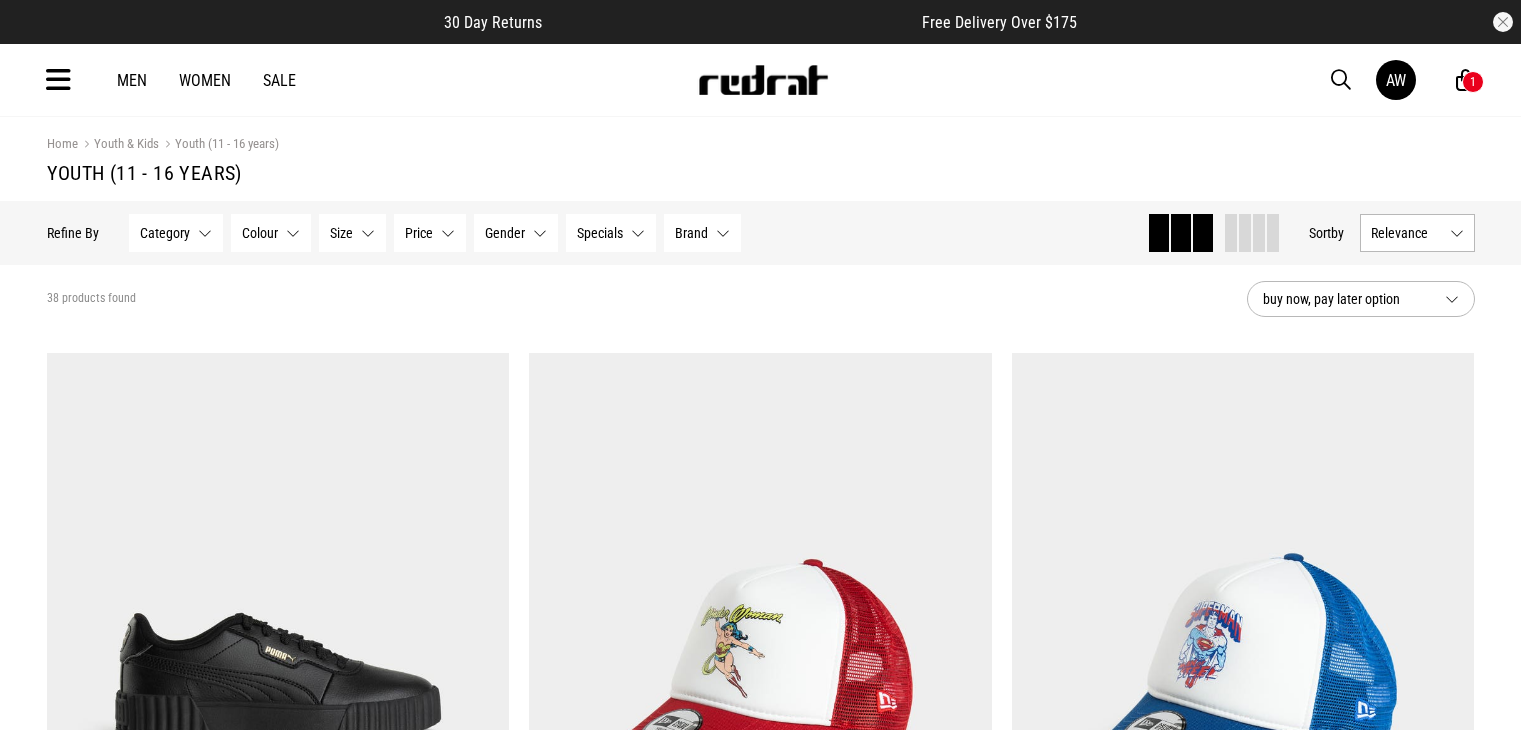 scroll, scrollTop: 0, scrollLeft: 0, axis: both 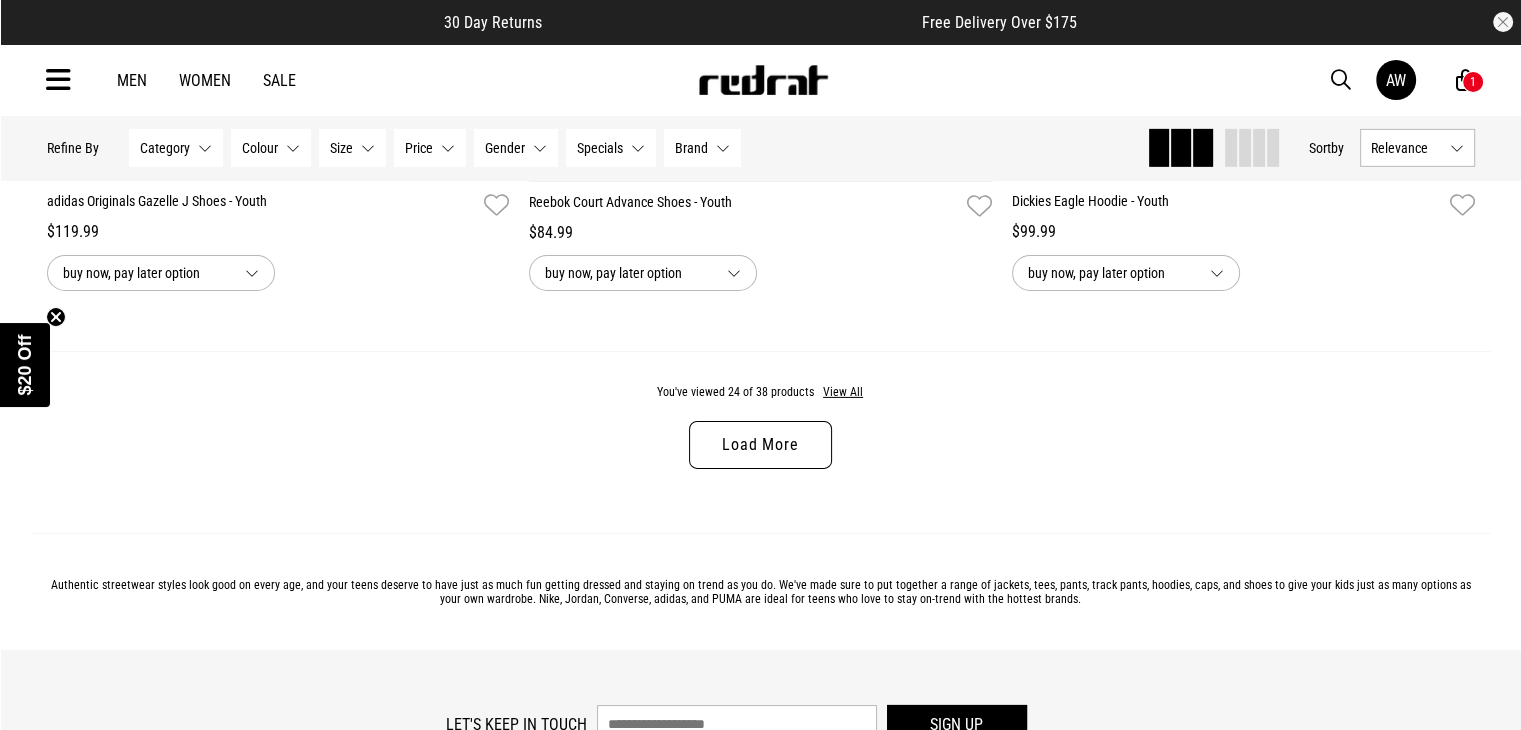 click on "Load More" at bounding box center (760, 445) 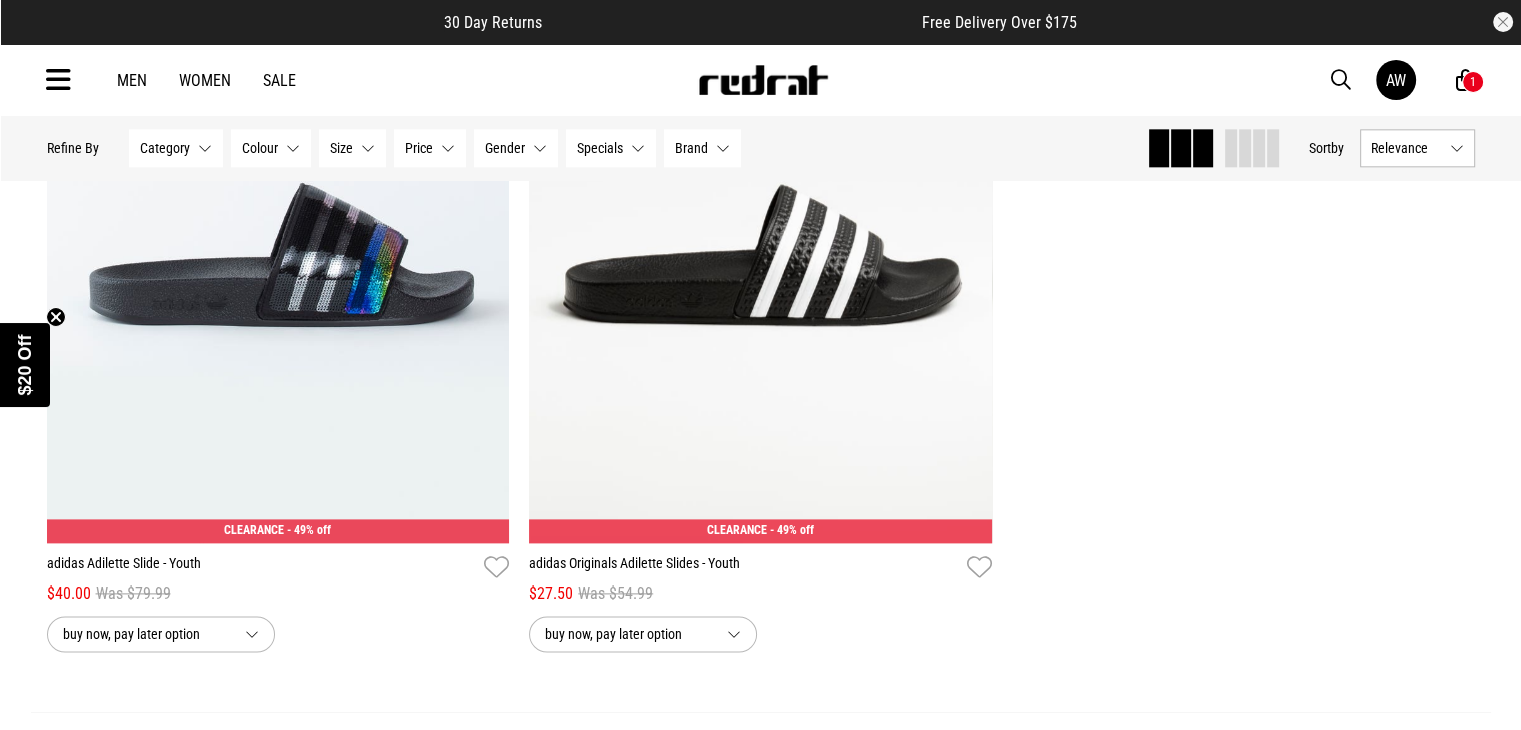 scroll, scrollTop: 10511, scrollLeft: 0, axis: vertical 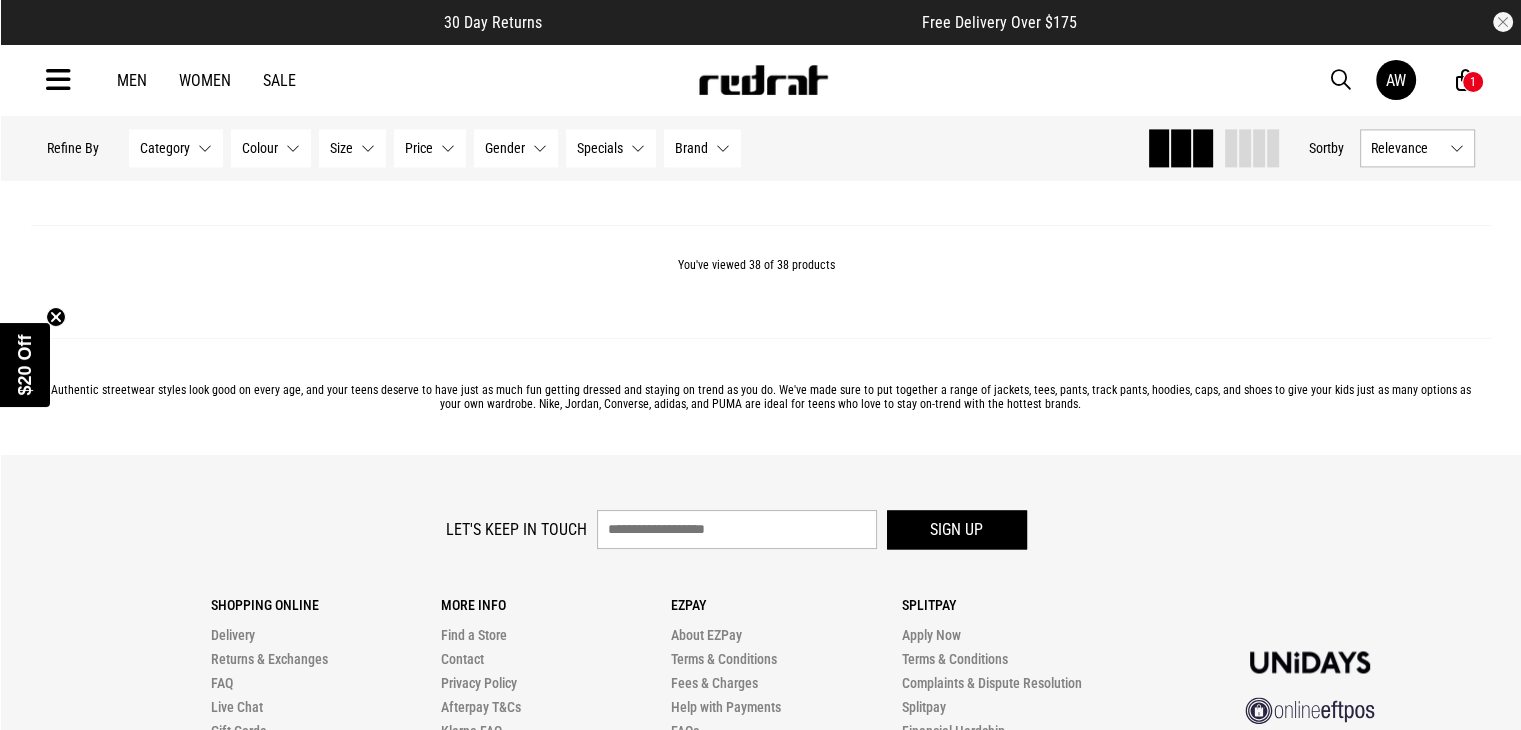 click on "Men" at bounding box center [132, 80] 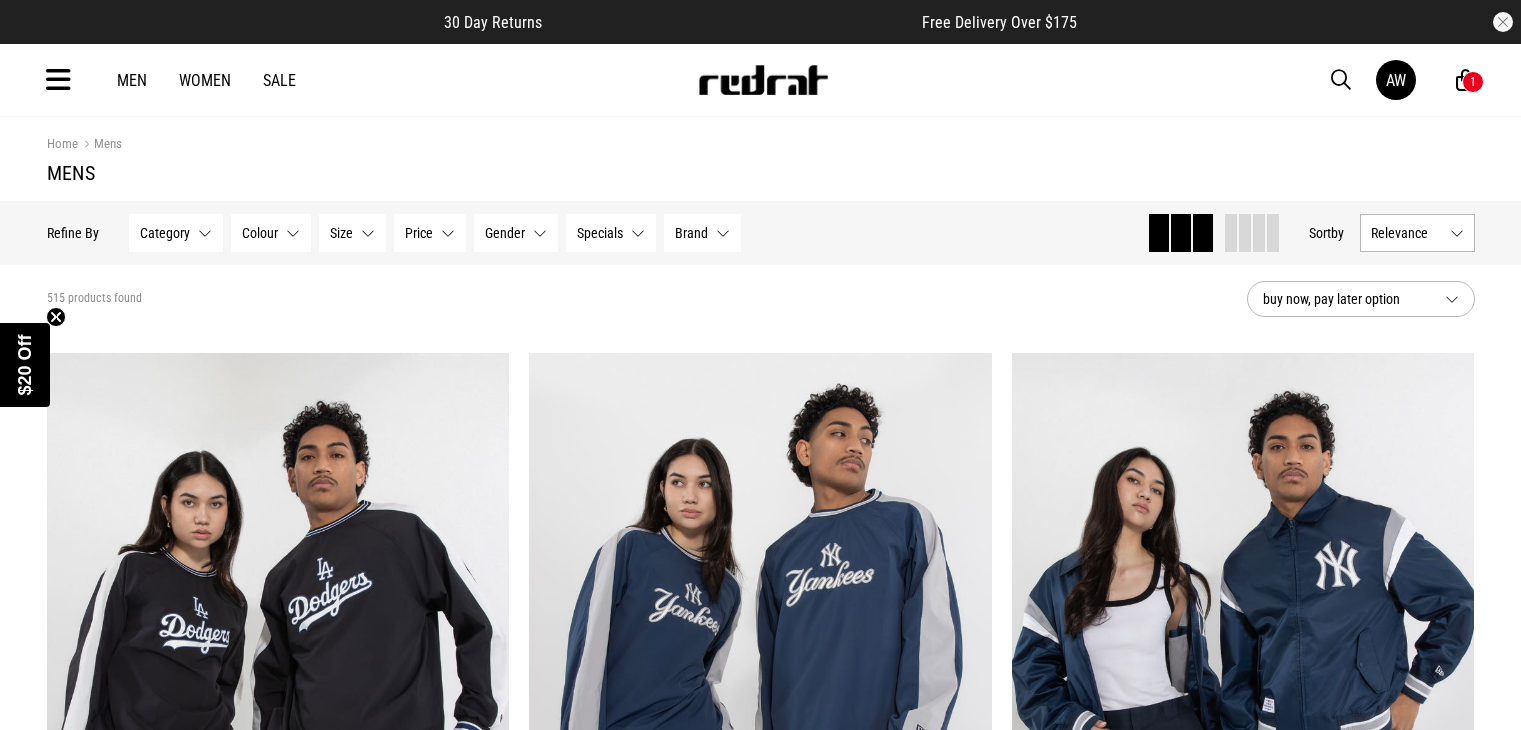 scroll, scrollTop: 0, scrollLeft: 0, axis: both 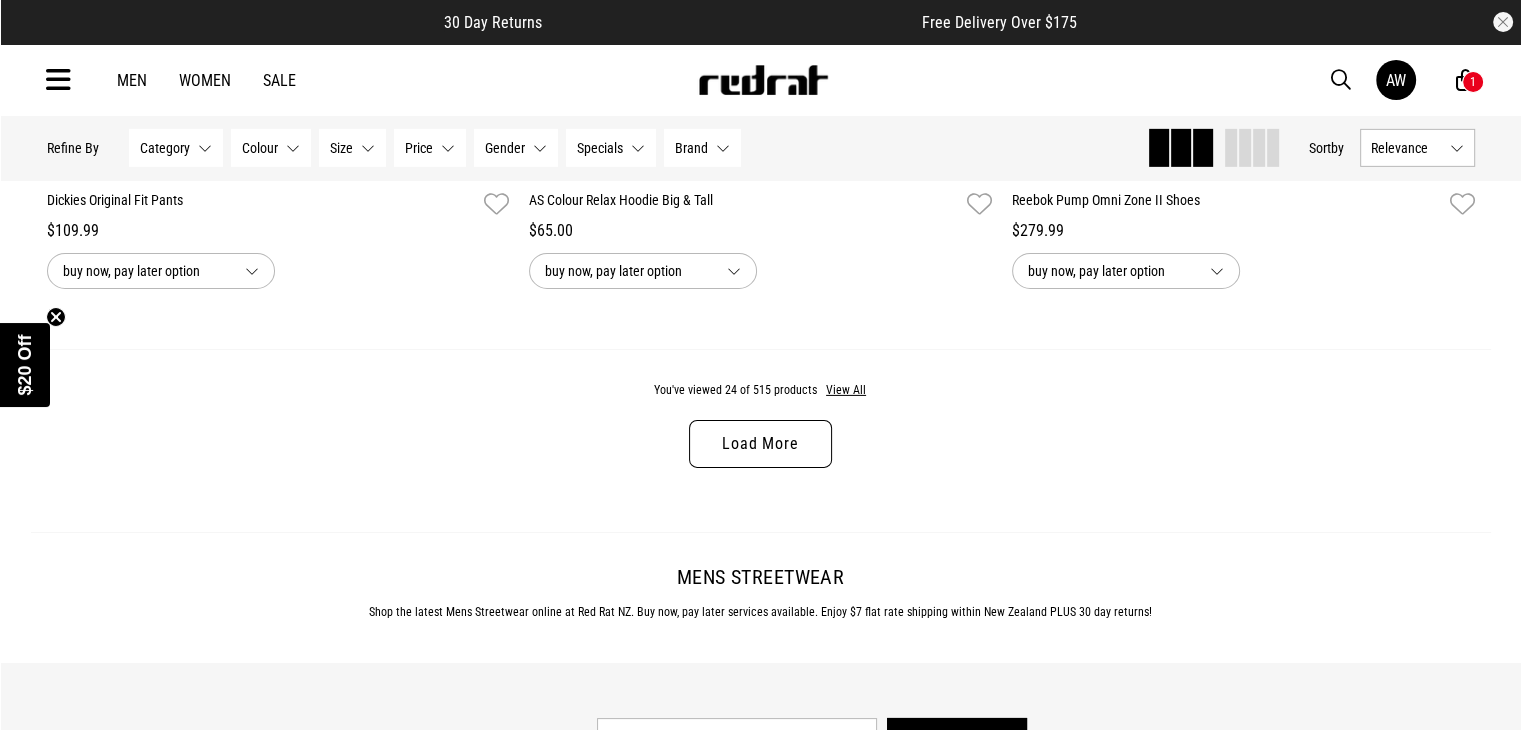 click on "Load More" at bounding box center [760, 444] 